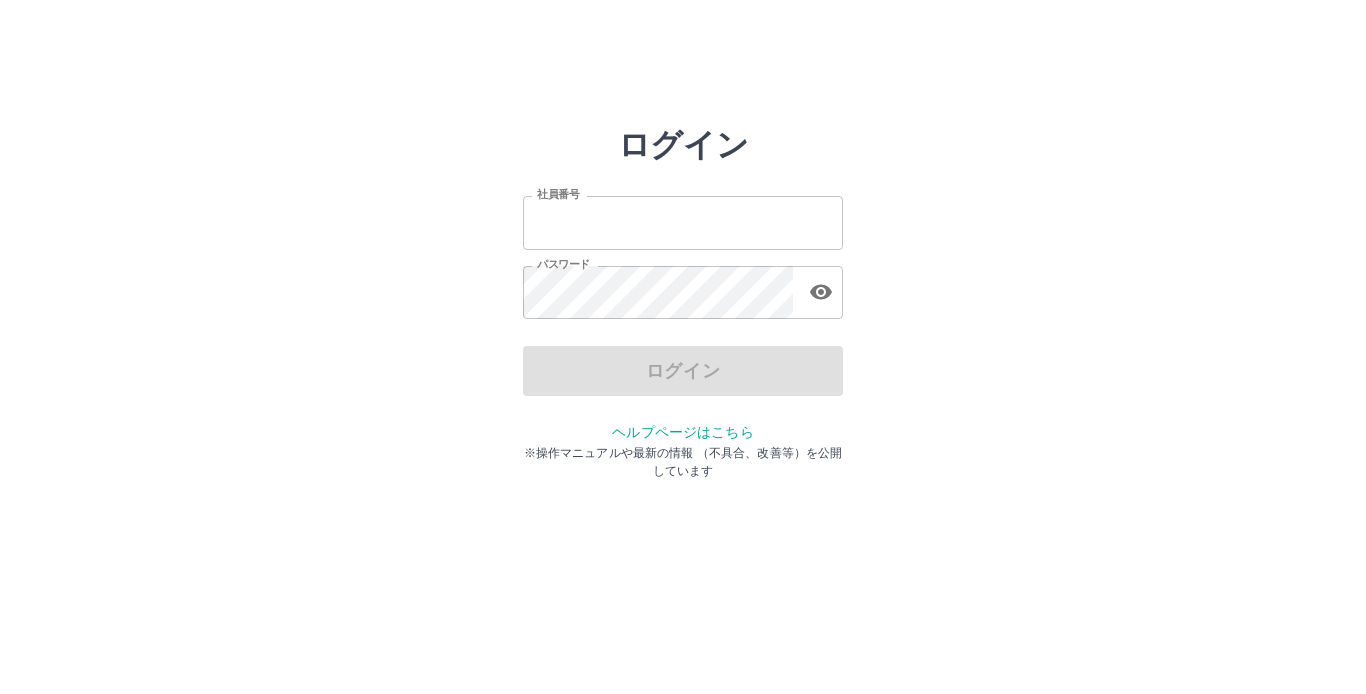 scroll, scrollTop: 0, scrollLeft: 0, axis: both 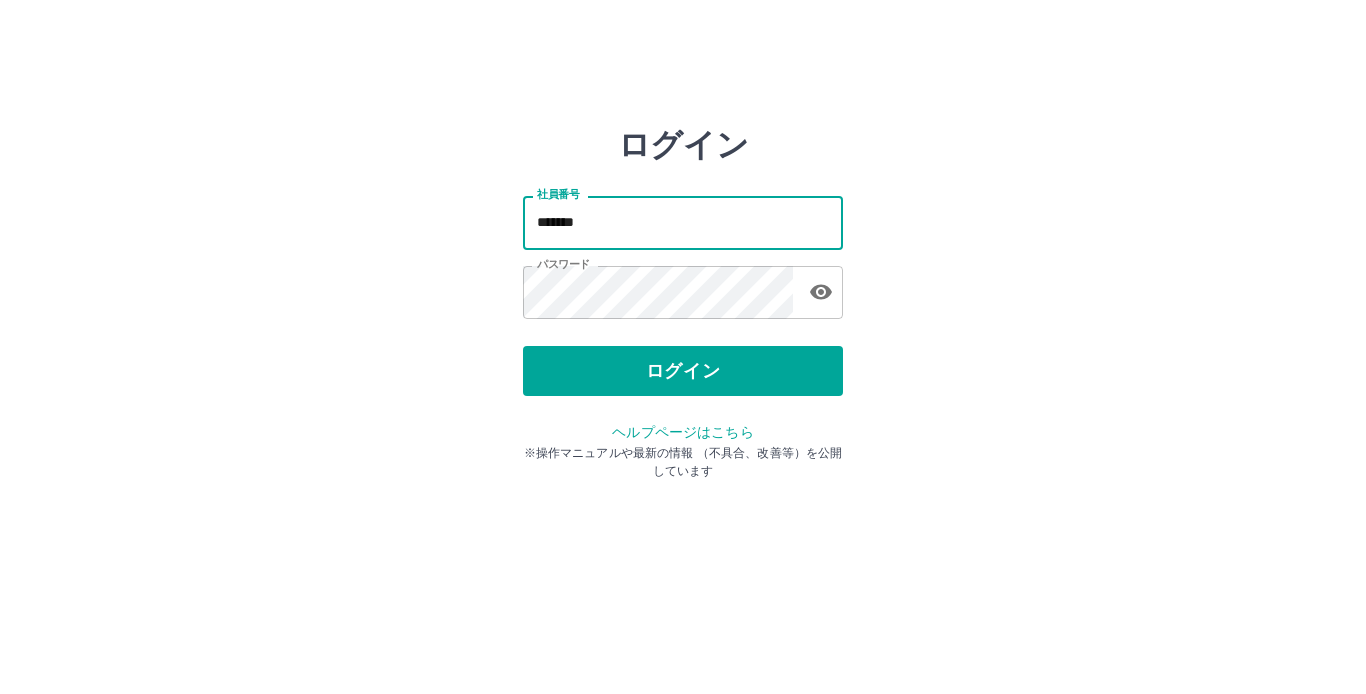 click on "*******" at bounding box center [683, 222] 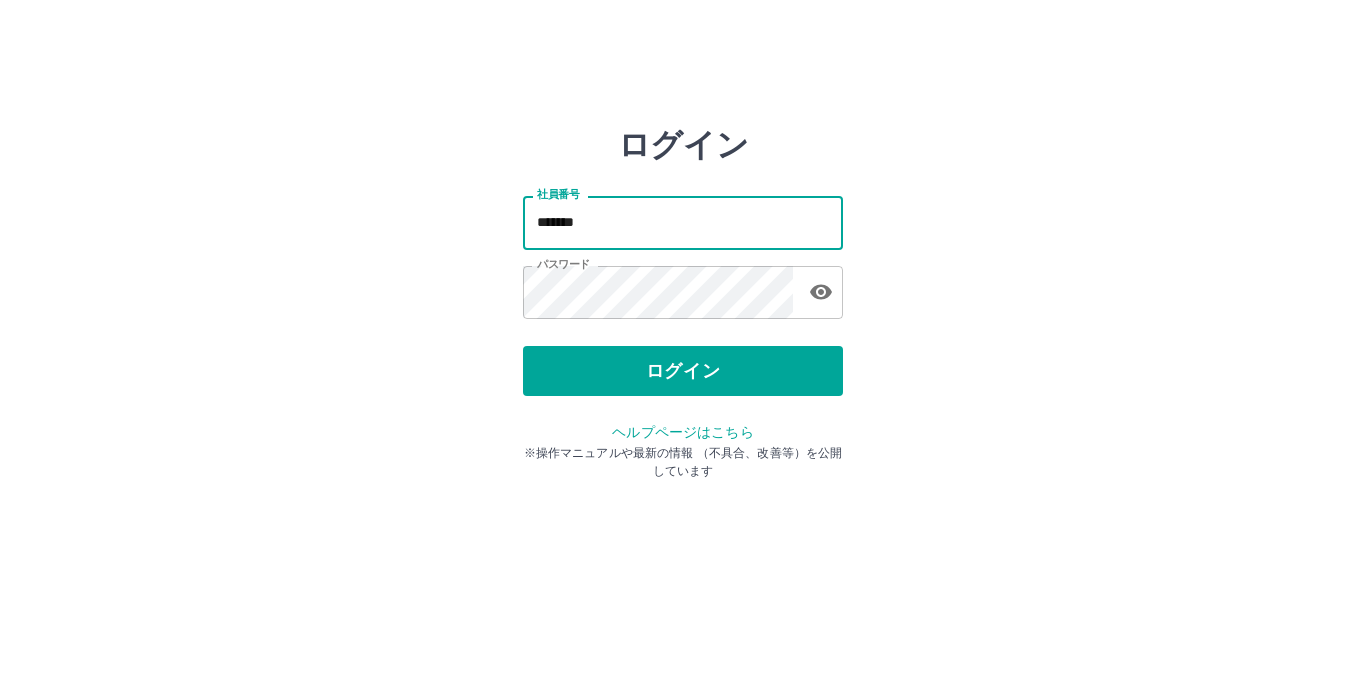 type on "*******" 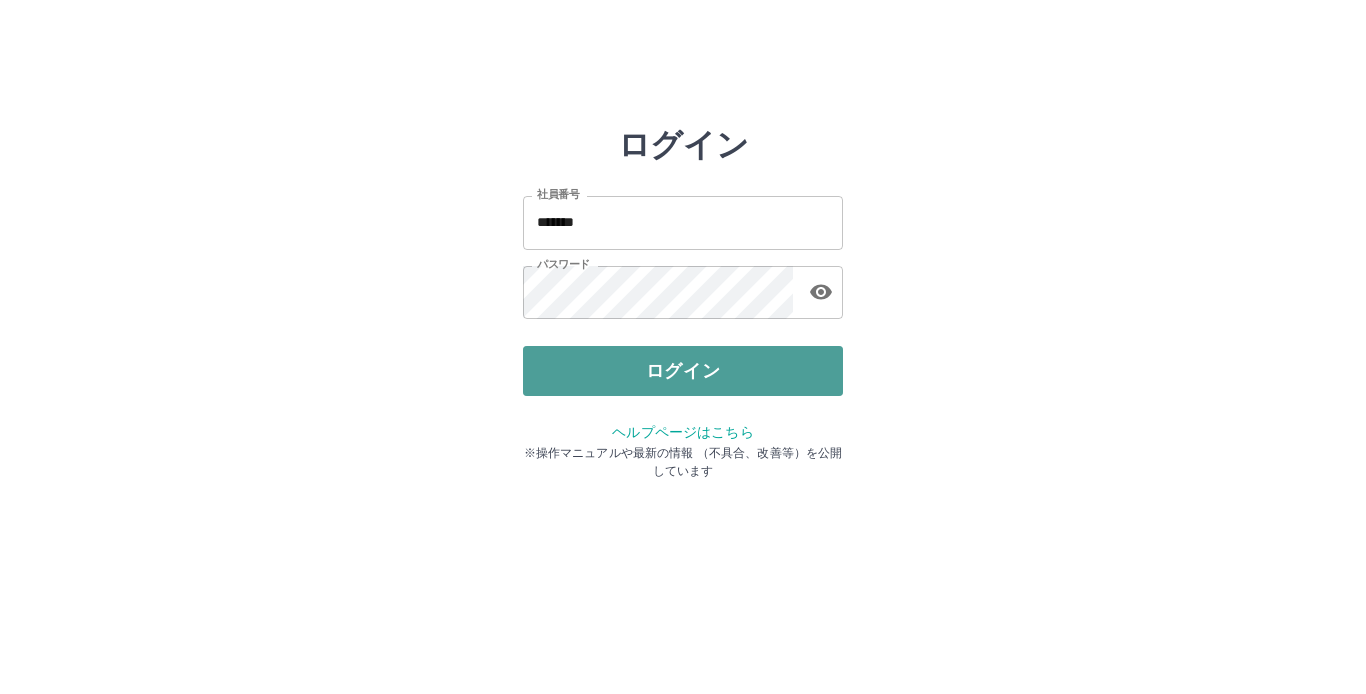 click on "ログイン" at bounding box center (683, 371) 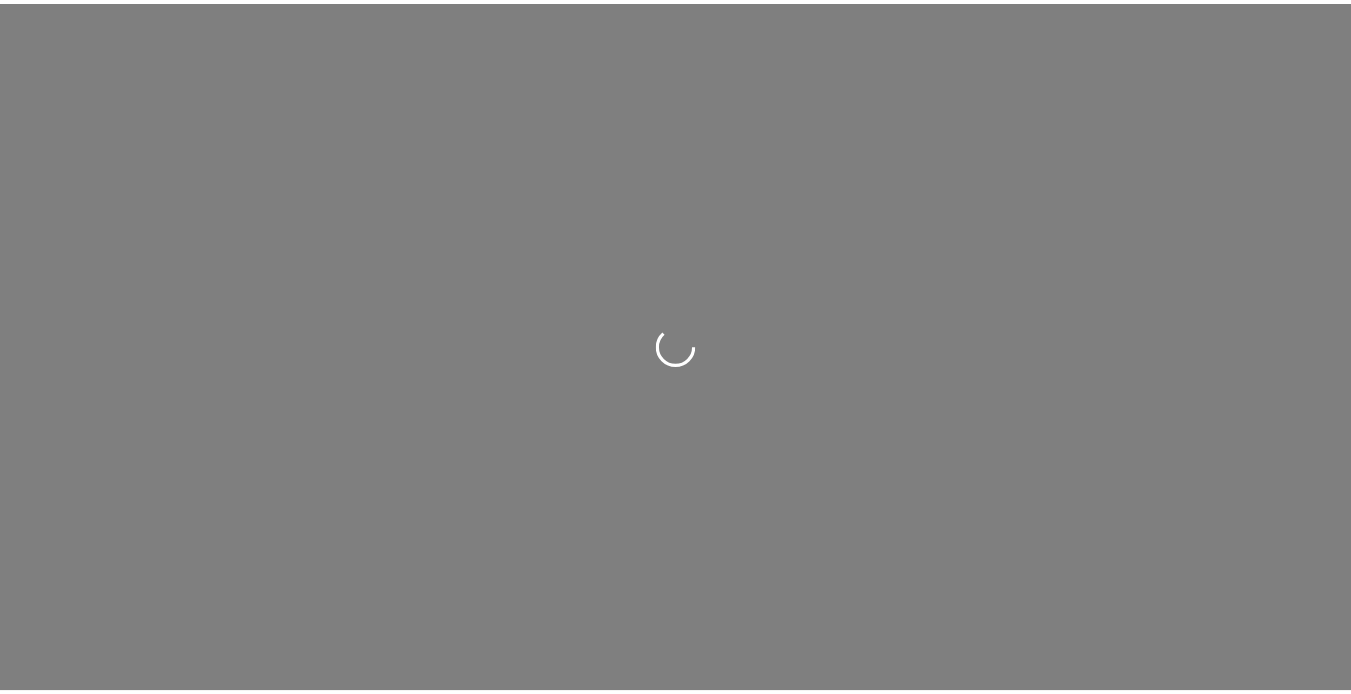 scroll, scrollTop: 0, scrollLeft: 0, axis: both 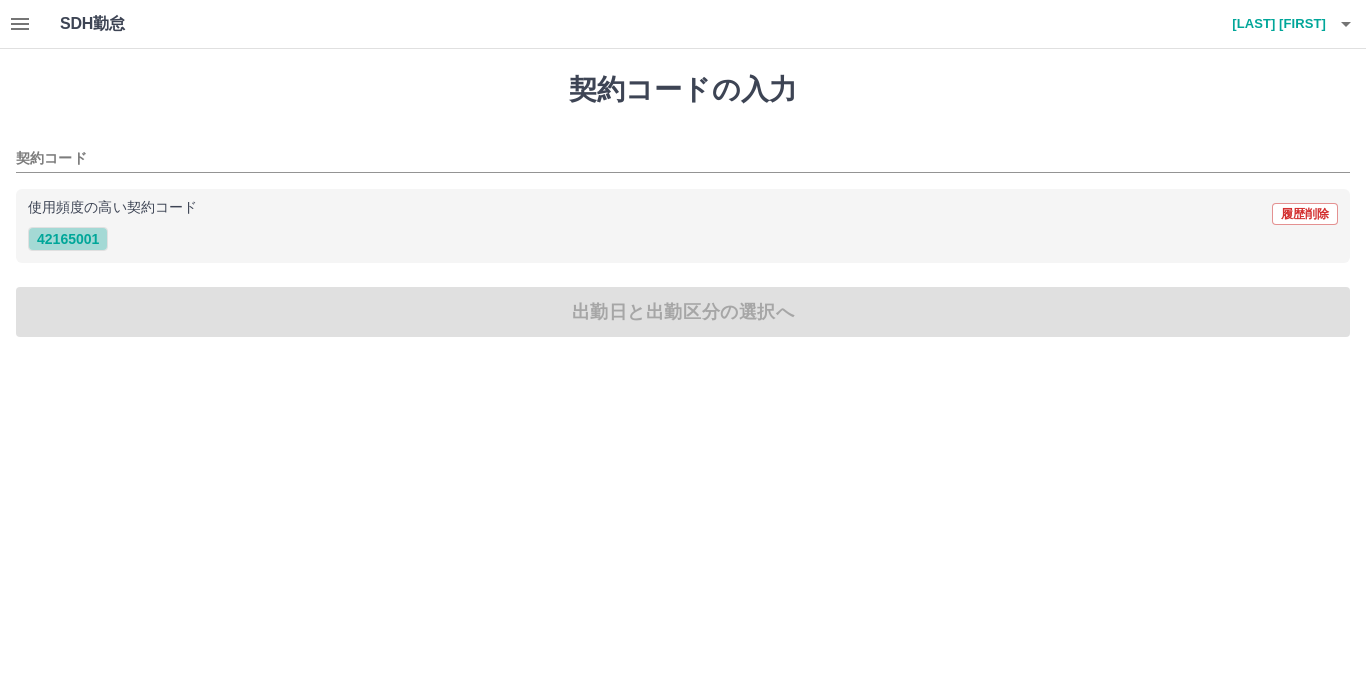 click on "42165001" at bounding box center [68, 239] 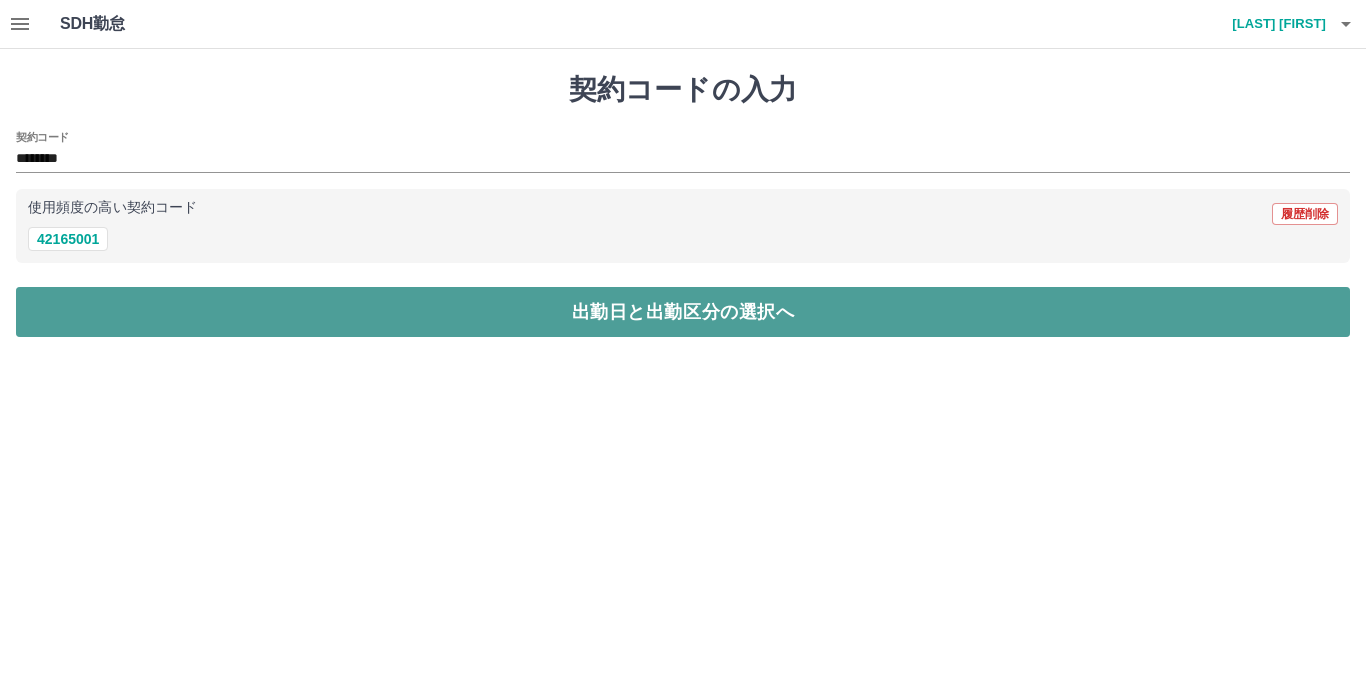 click on "出勤日と出勤区分の選択へ" at bounding box center (683, 312) 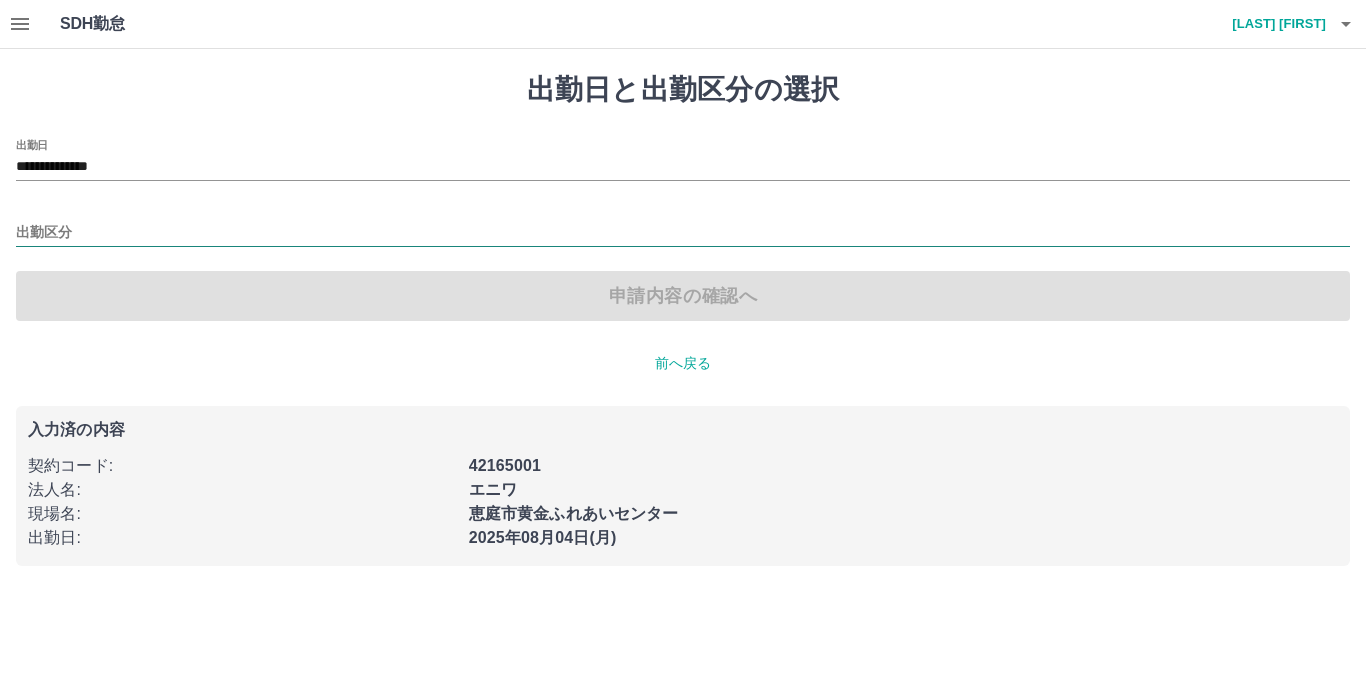 click on "出勤区分" at bounding box center (683, 233) 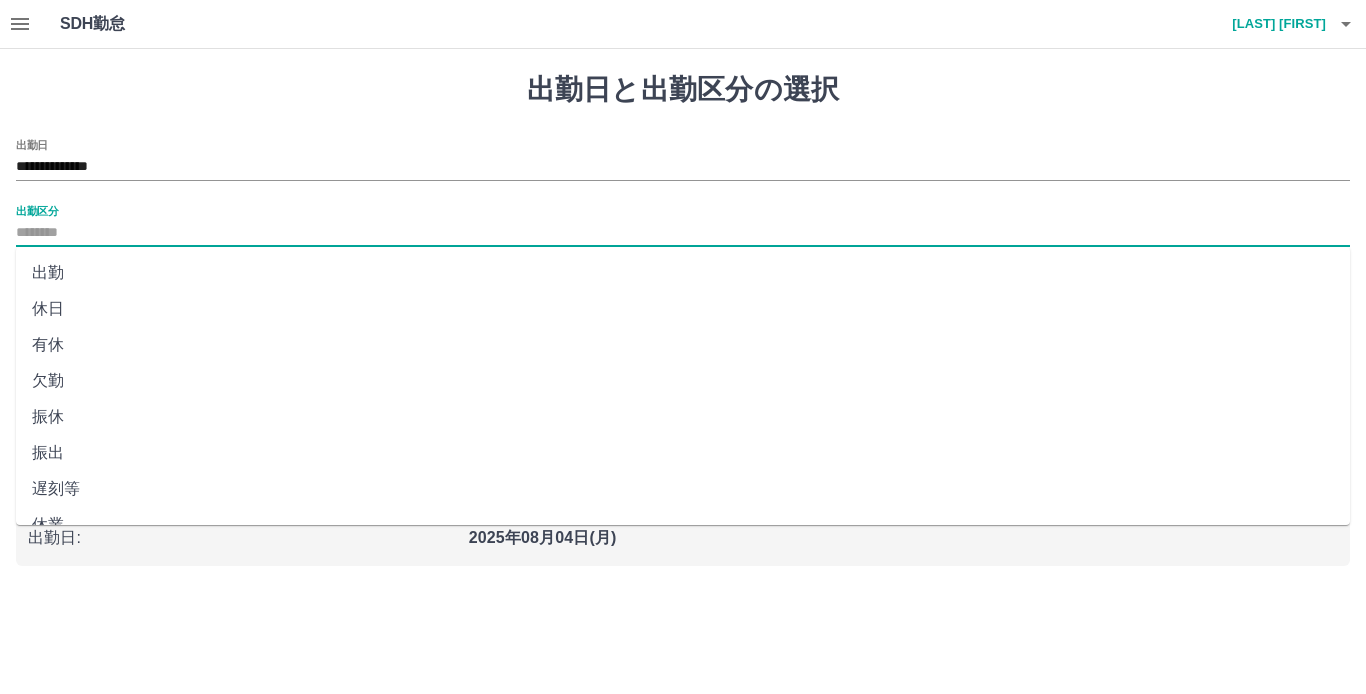 click on "出勤" at bounding box center [683, 273] 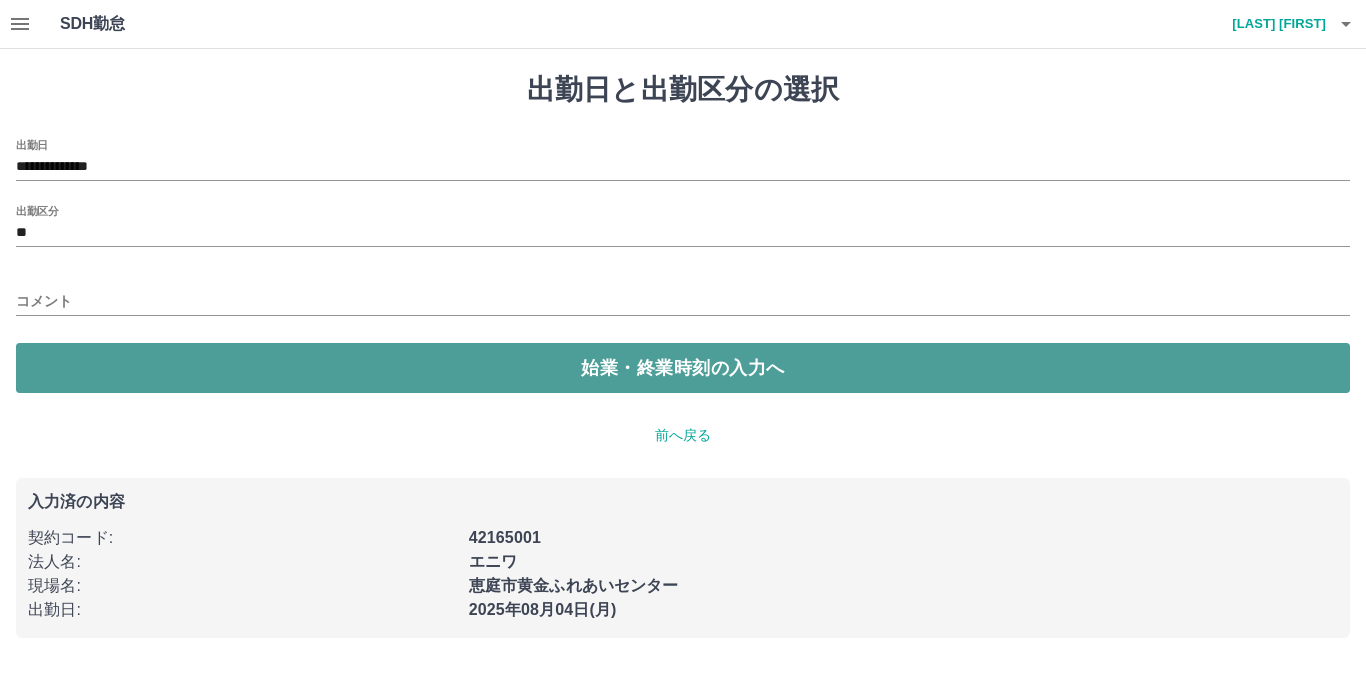 click on "始業・終業時刻の入力へ" at bounding box center [683, 368] 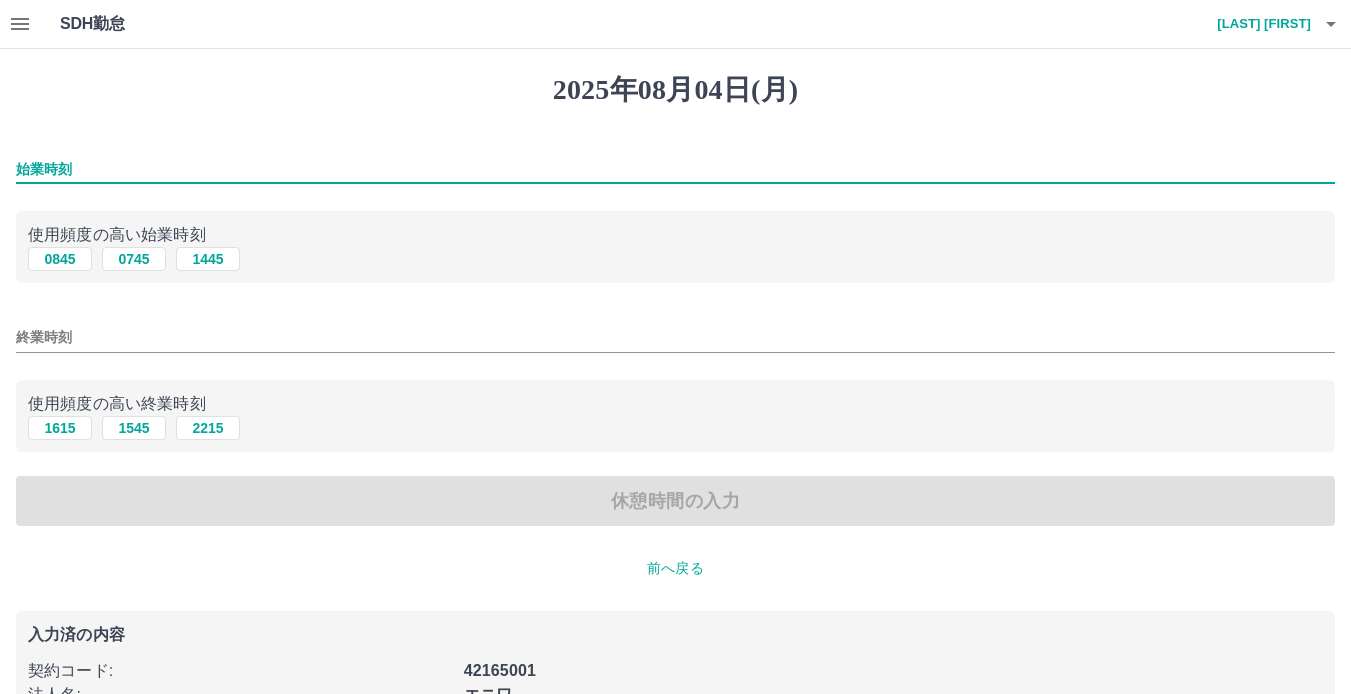 click on "始業時刻" at bounding box center (675, 169) 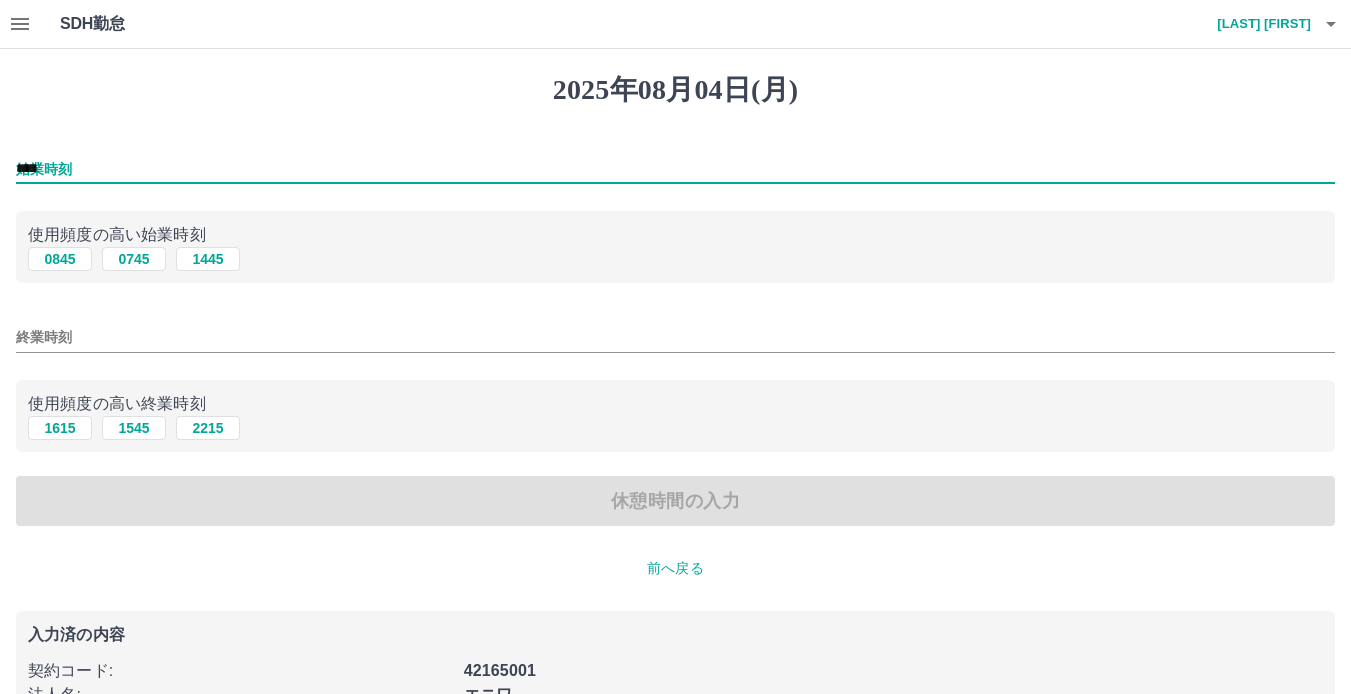 type on "****" 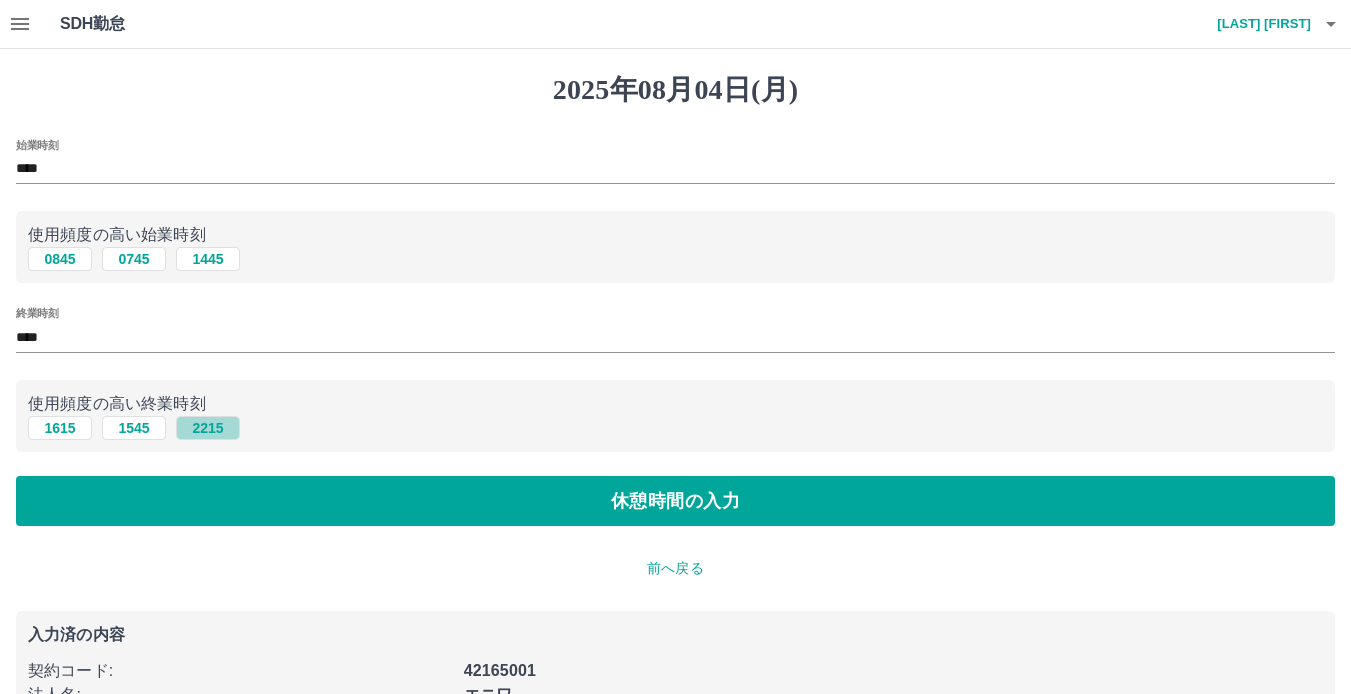 click on "2215" at bounding box center (208, 428) 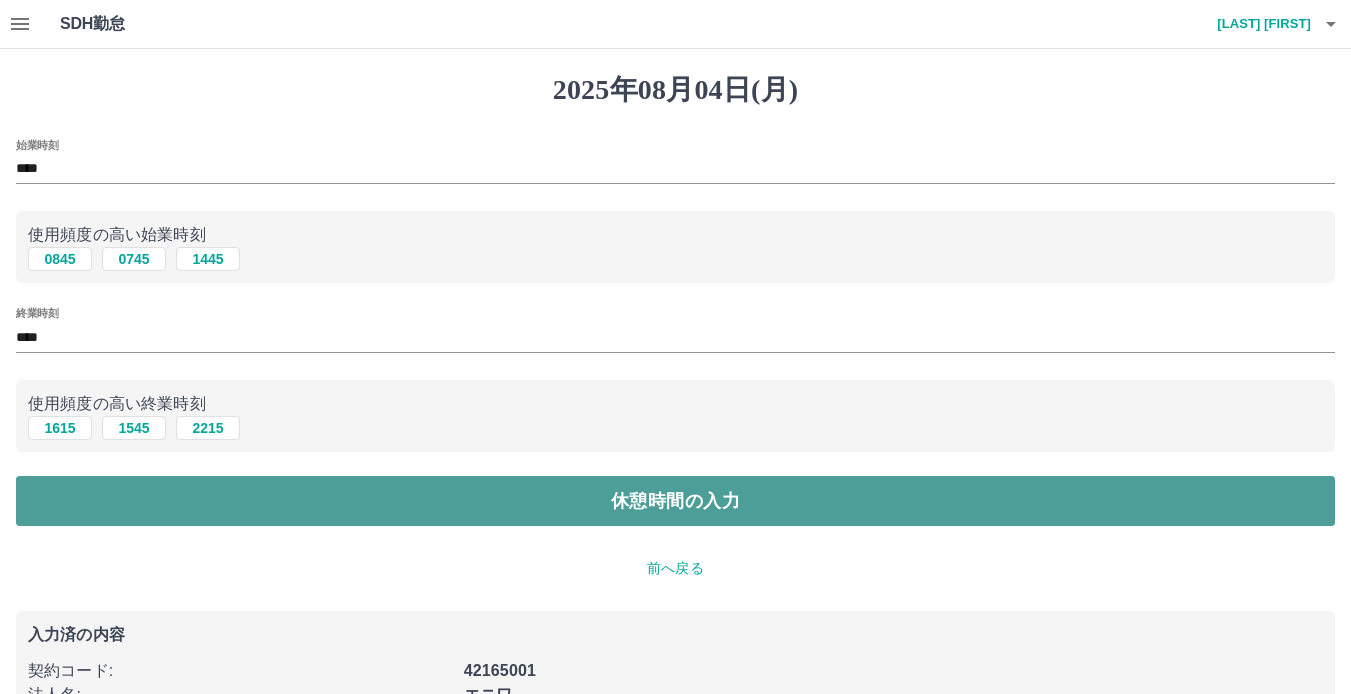 click on "休憩時間の入力" at bounding box center [675, 501] 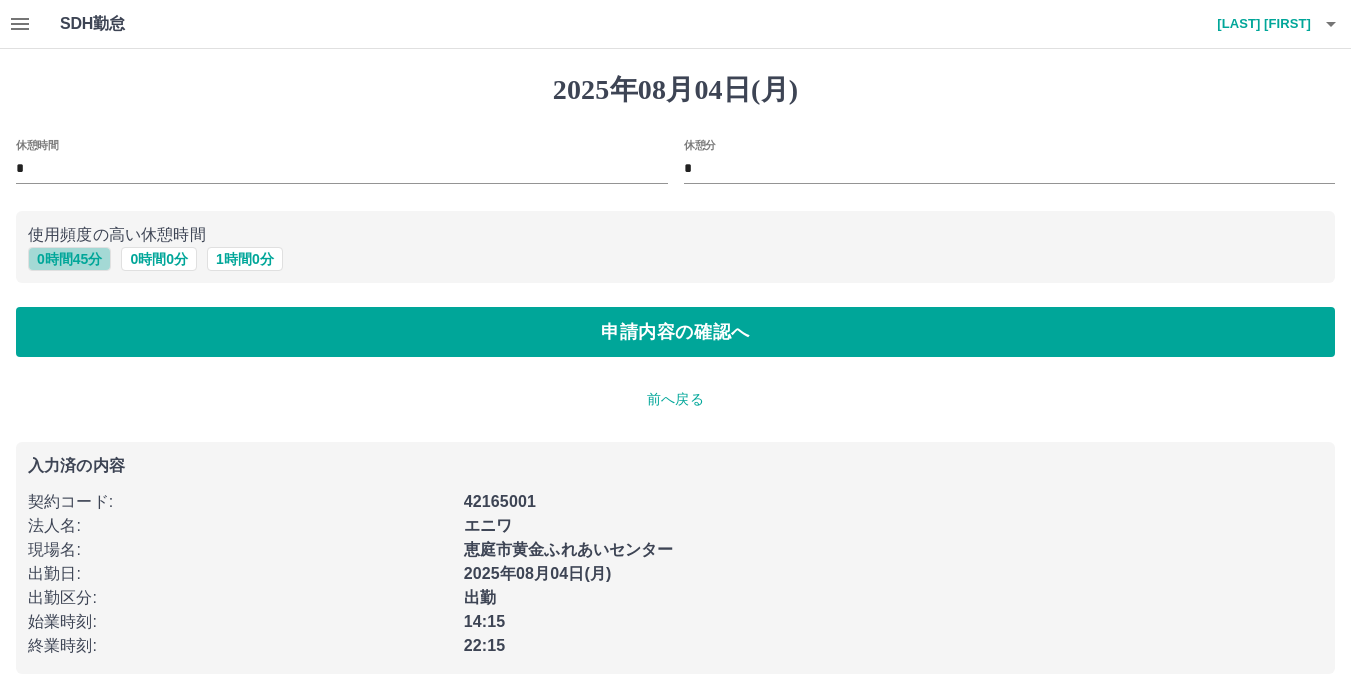 click on "0 時間 45 分" at bounding box center (69, 259) 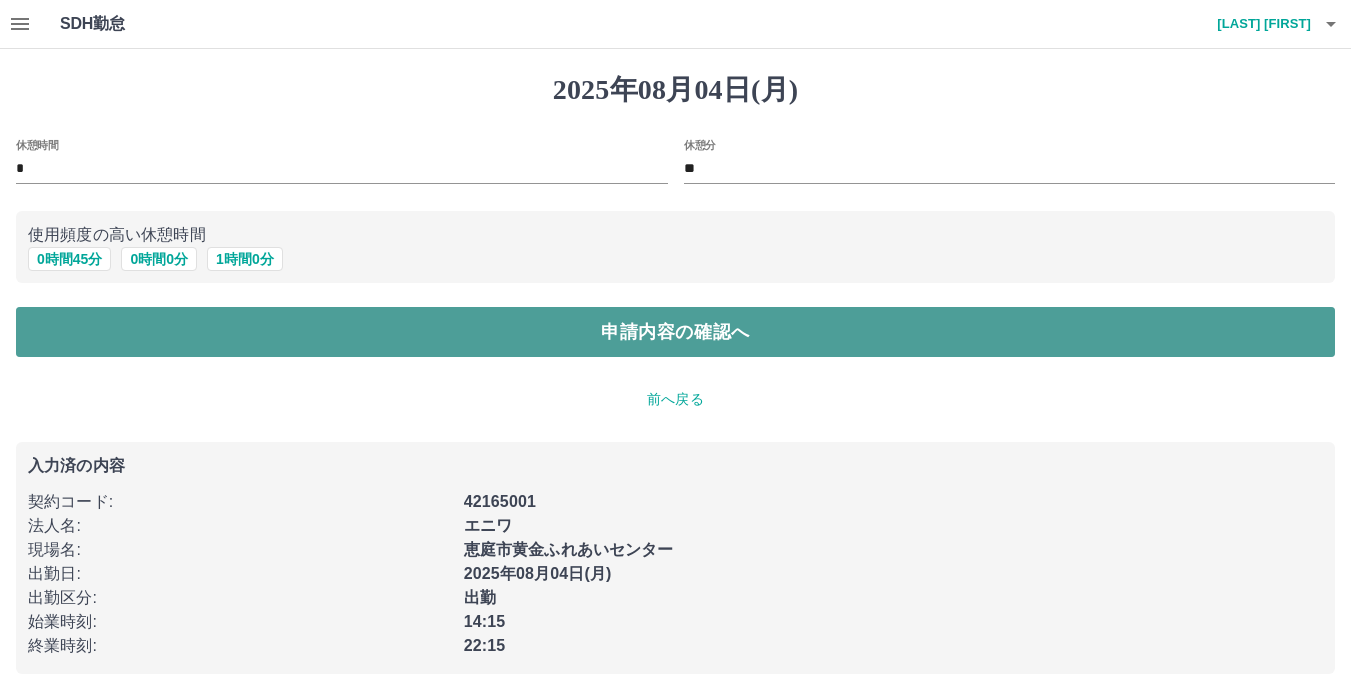click on "申請内容の確認へ" at bounding box center (675, 332) 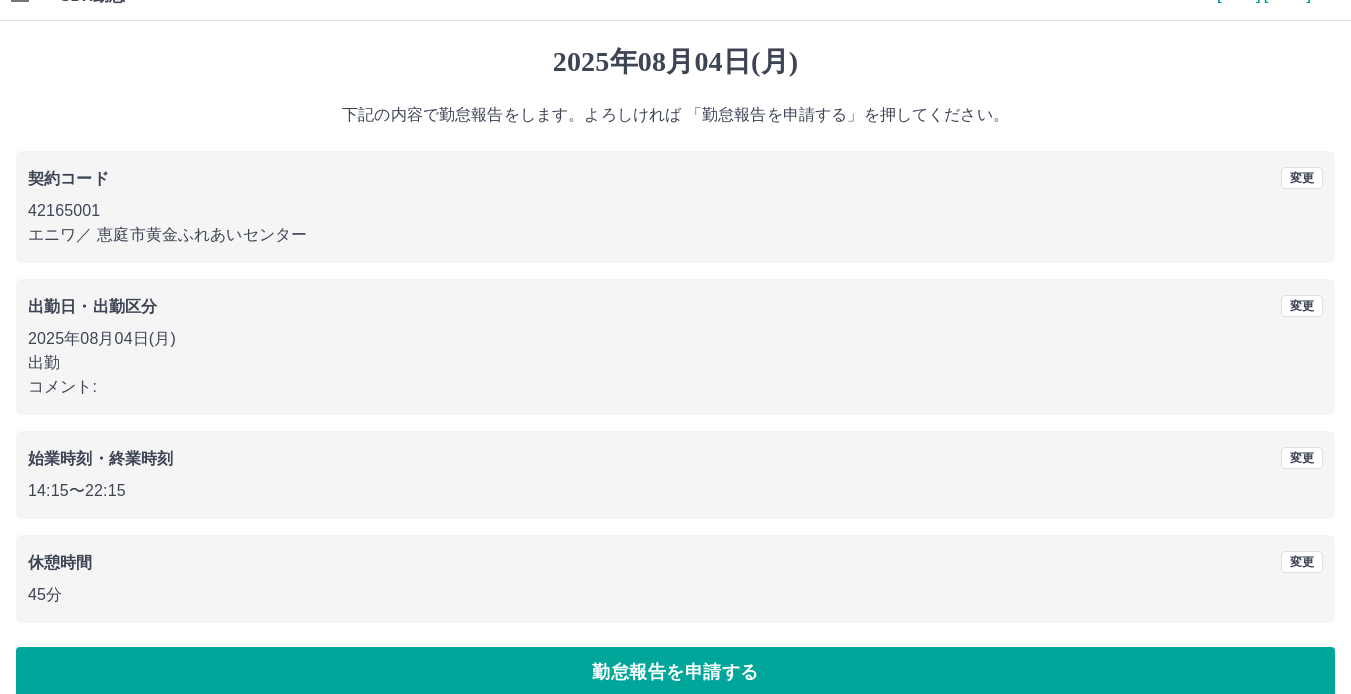 scroll, scrollTop: 55, scrollLeft: 0, axis: vertical 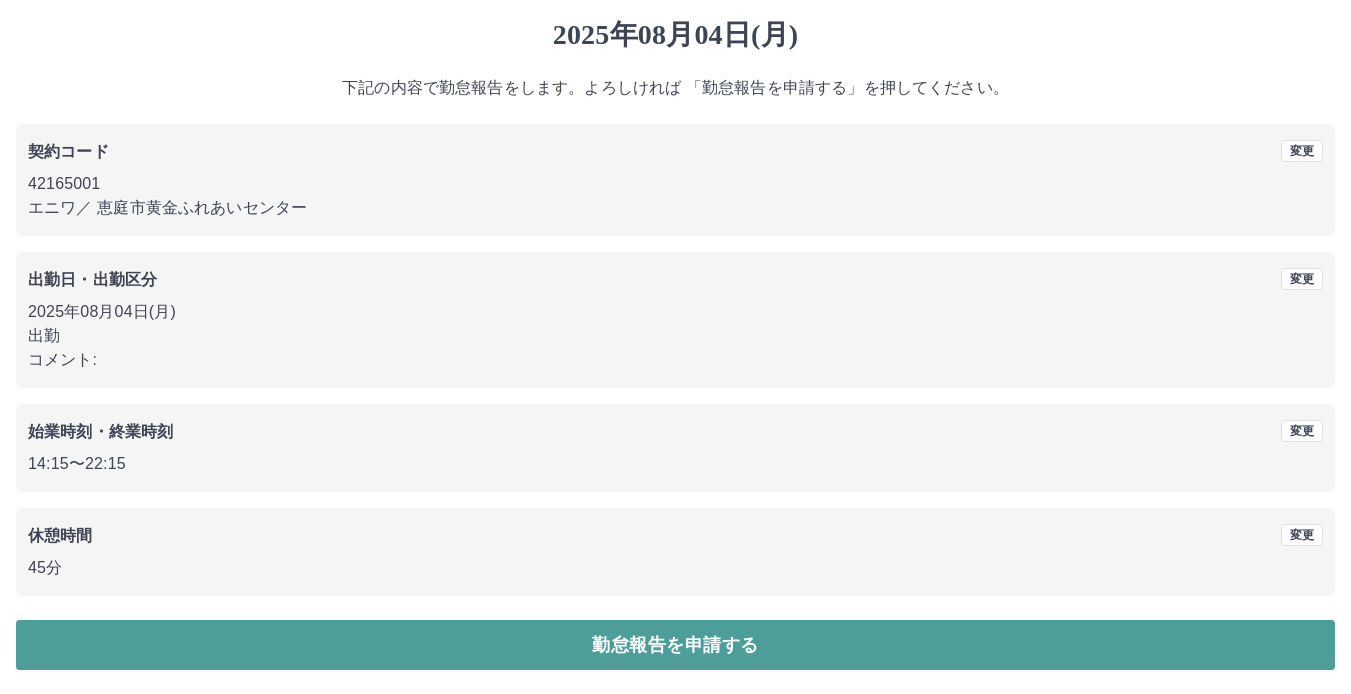 click on "勤怠報告を申請する" at bounding box center [675, 645] 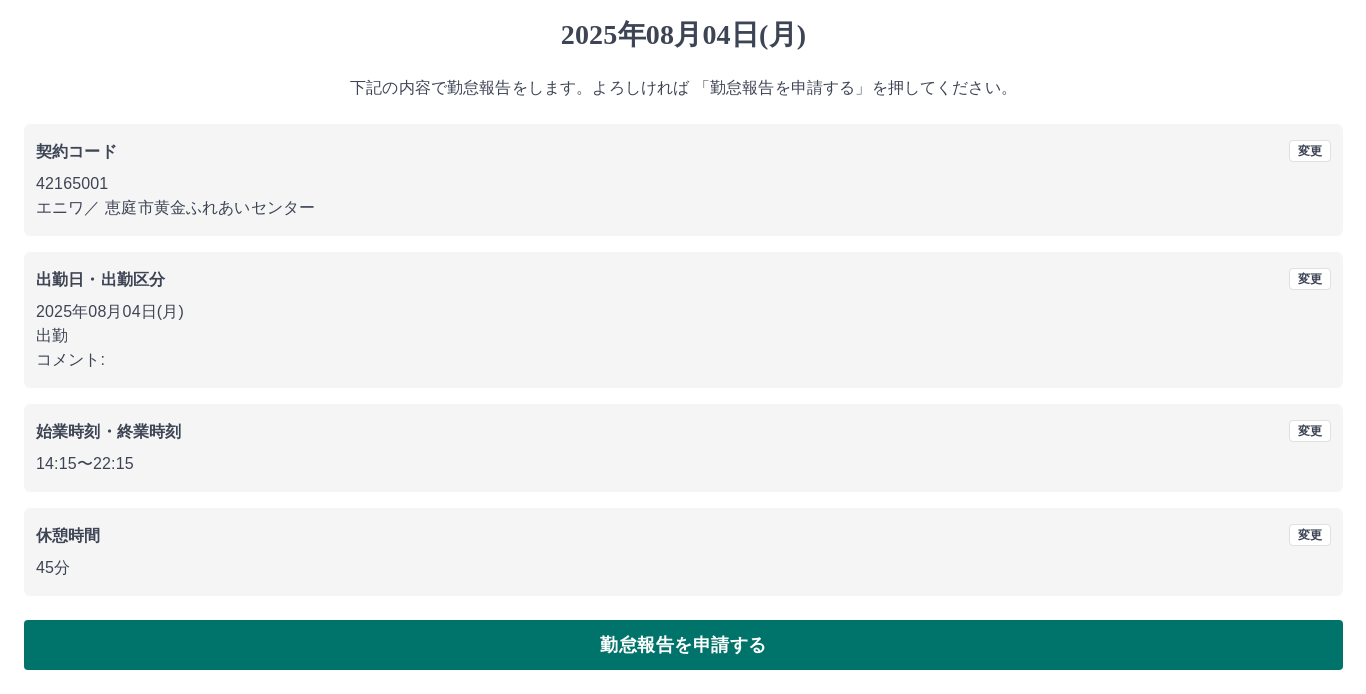 scroll, scrollTop: 0, scrollLeft: 0, axis: both 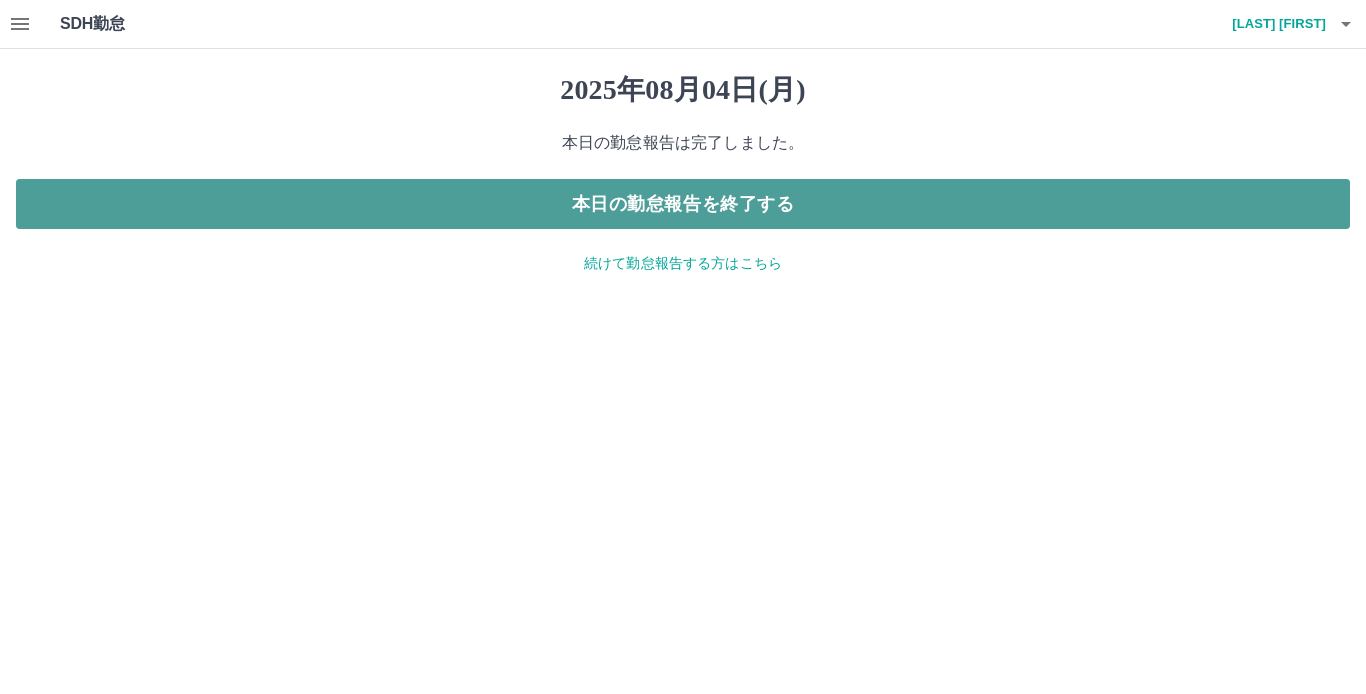 click on "本日の勤怠報告を終了する" at bounding box center (683, 204) 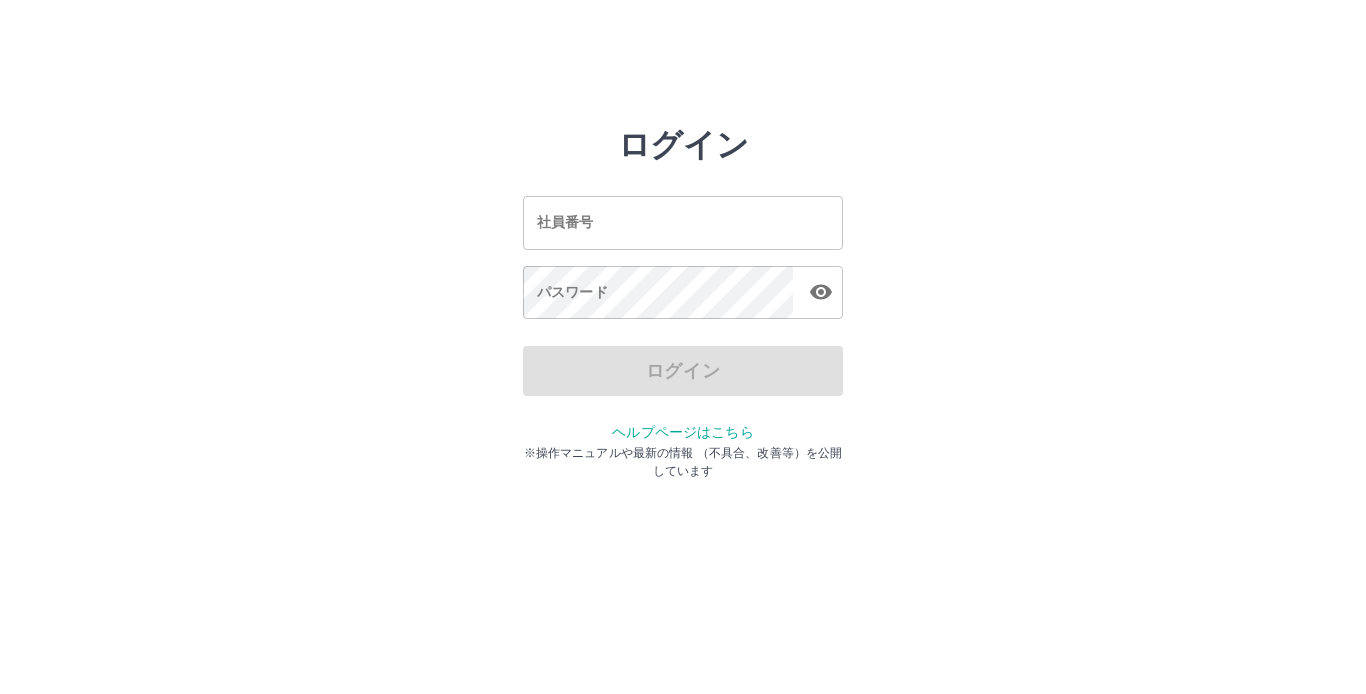 scroll, scrollTop: 0, scrollLeft: 0, axis: both 